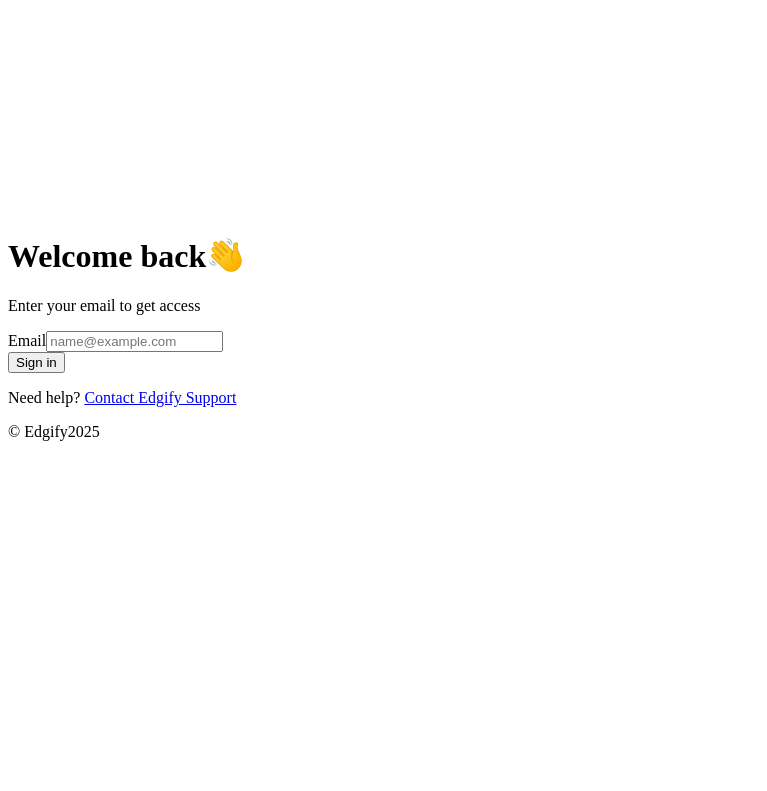 scroll, scrollTop: 0, scrollLeft: 0, axis: both 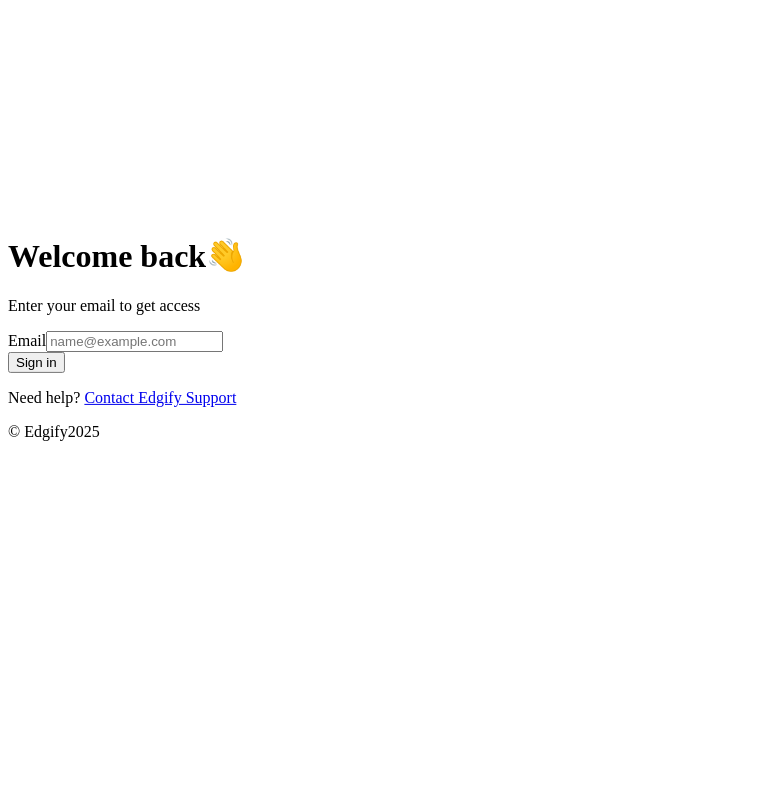 click on "Email" at bounding box center (134, 341) 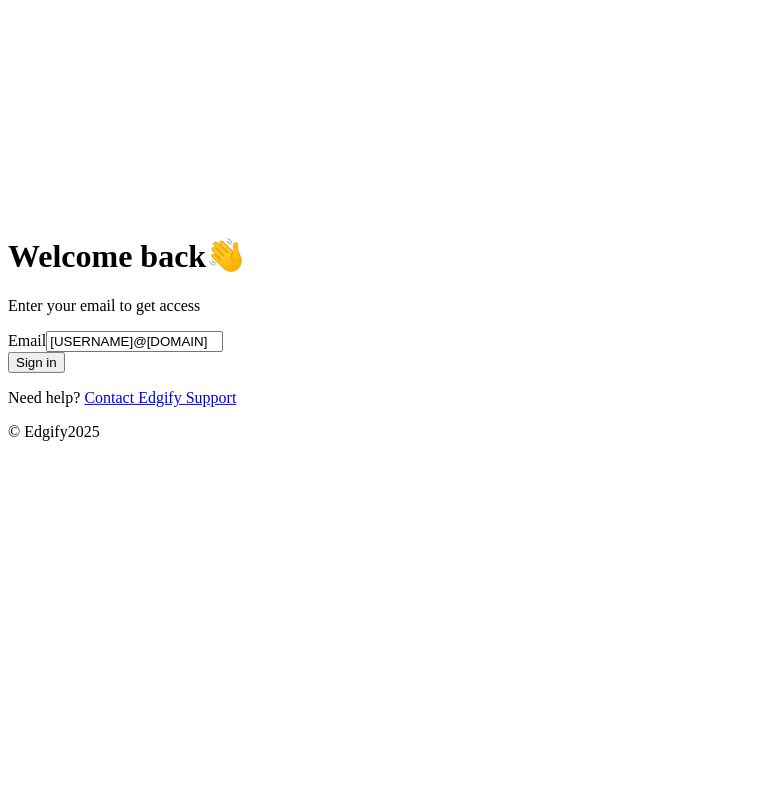 type on "damiendra.buwaneka@zebra.com" 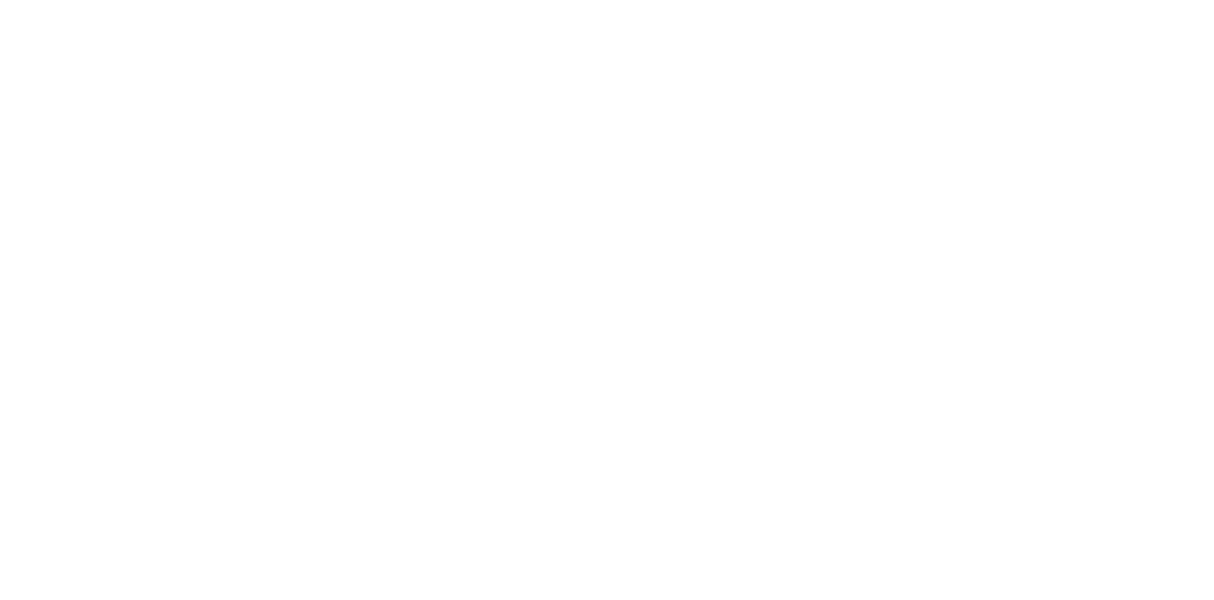 scroll, scrollTop: 0, scrollLeft: 0, axis: both 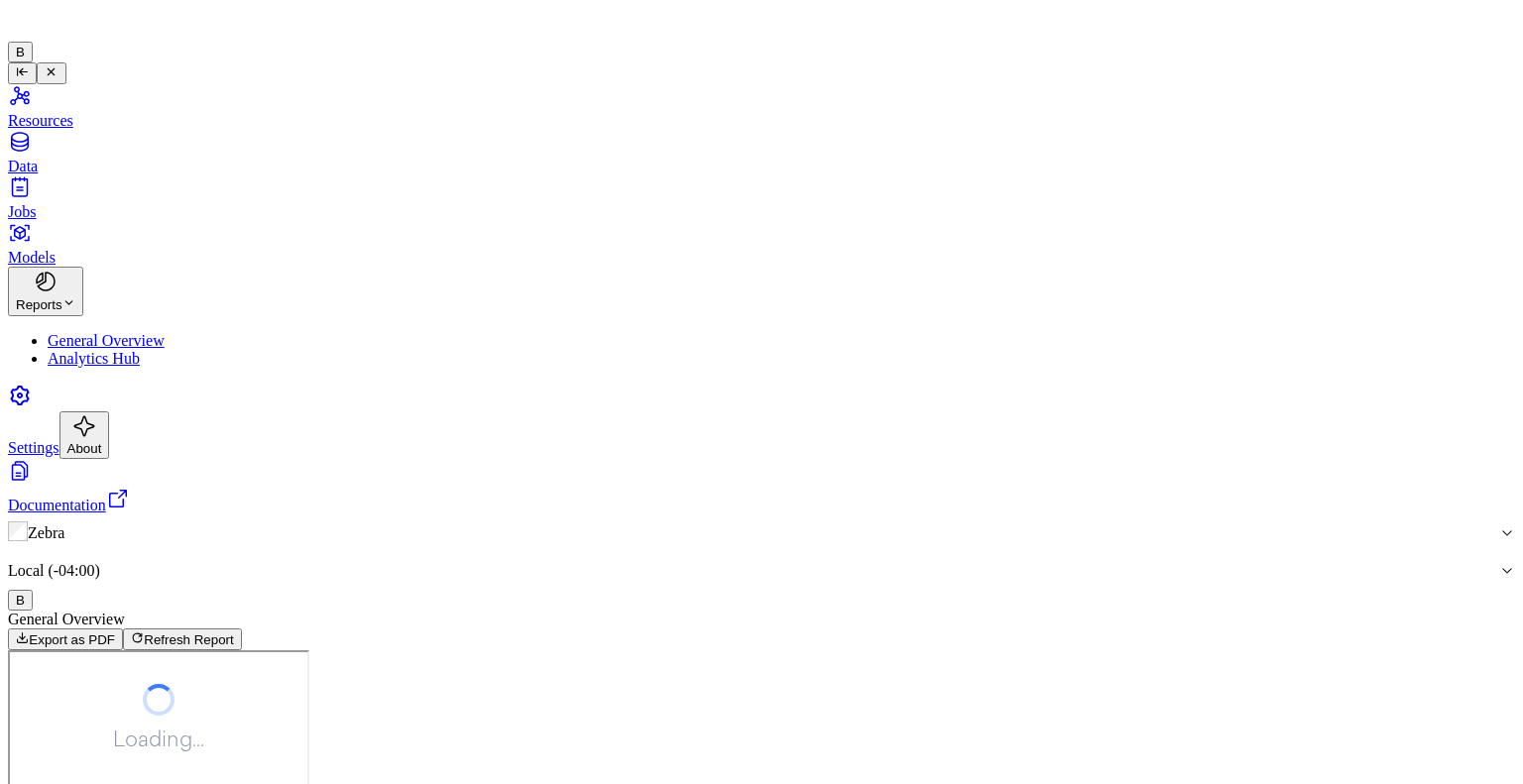 click on "Resources" at bounding box center (762, 106) 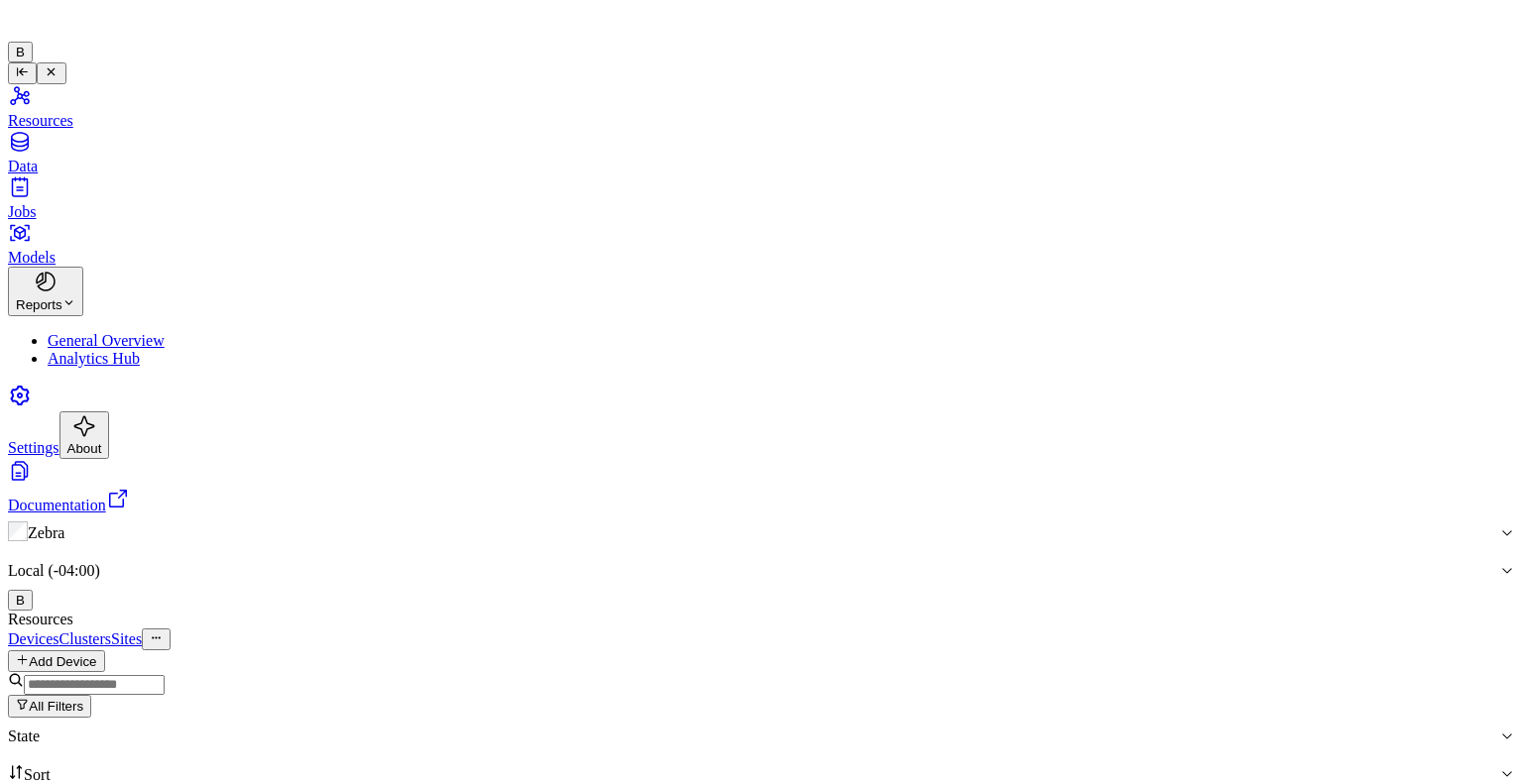 scroll, scrollTop: 1269, scrollLeft: 0, axis: vertical 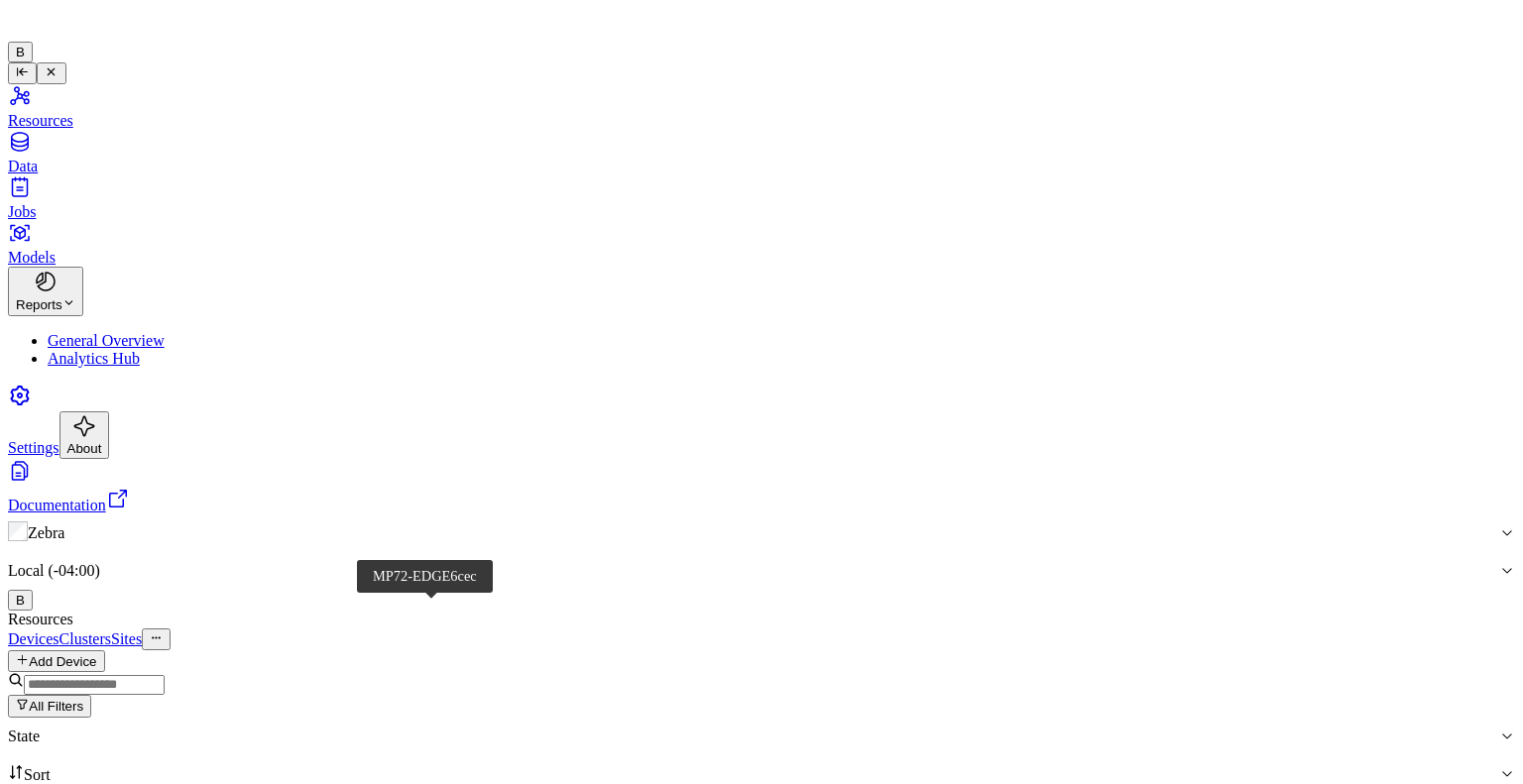 click on "MP72-EDGE6cec" at bounding box center (57, 1071) 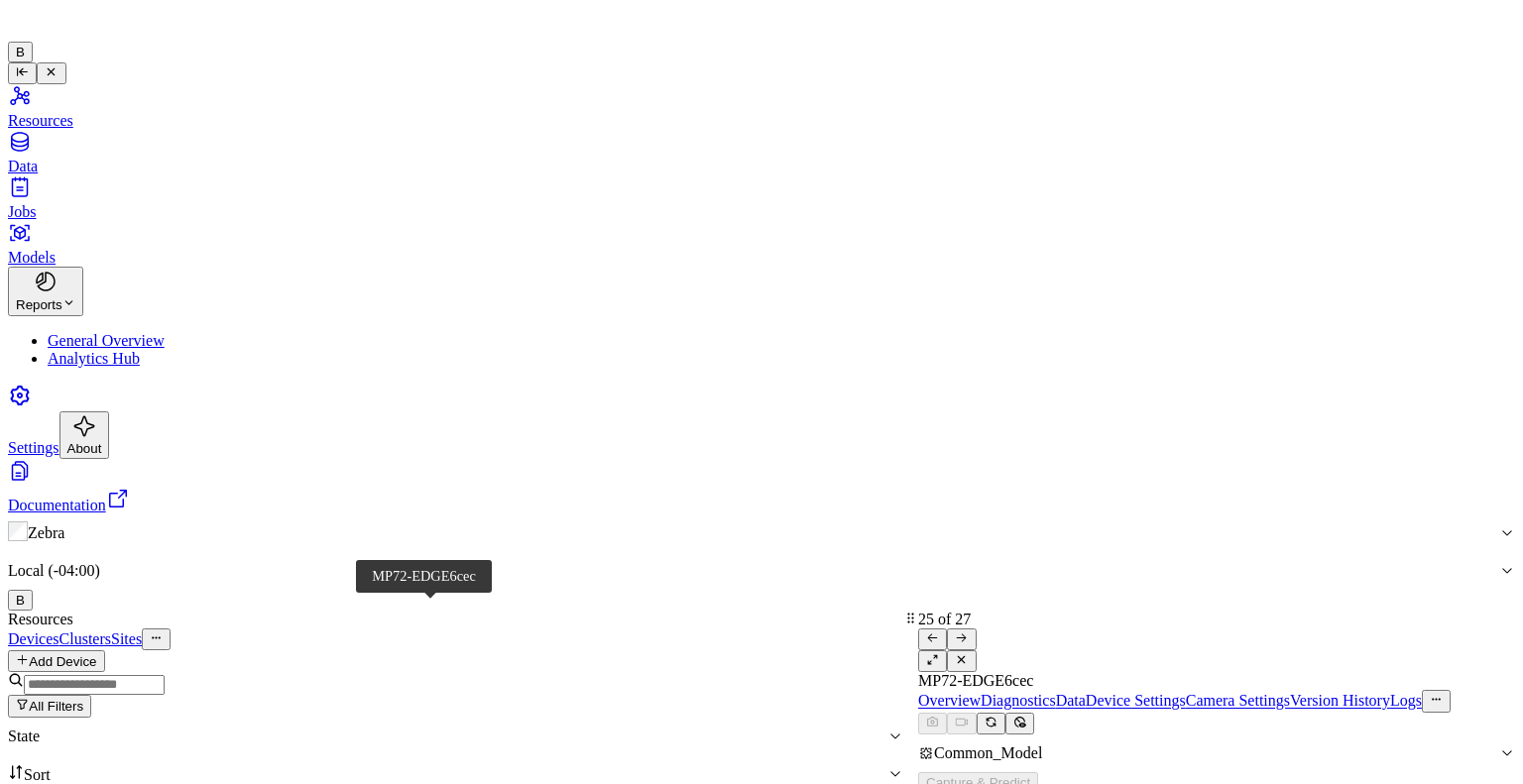 scroll, scrollTop: 0, scrollLeft: 0, axis: both 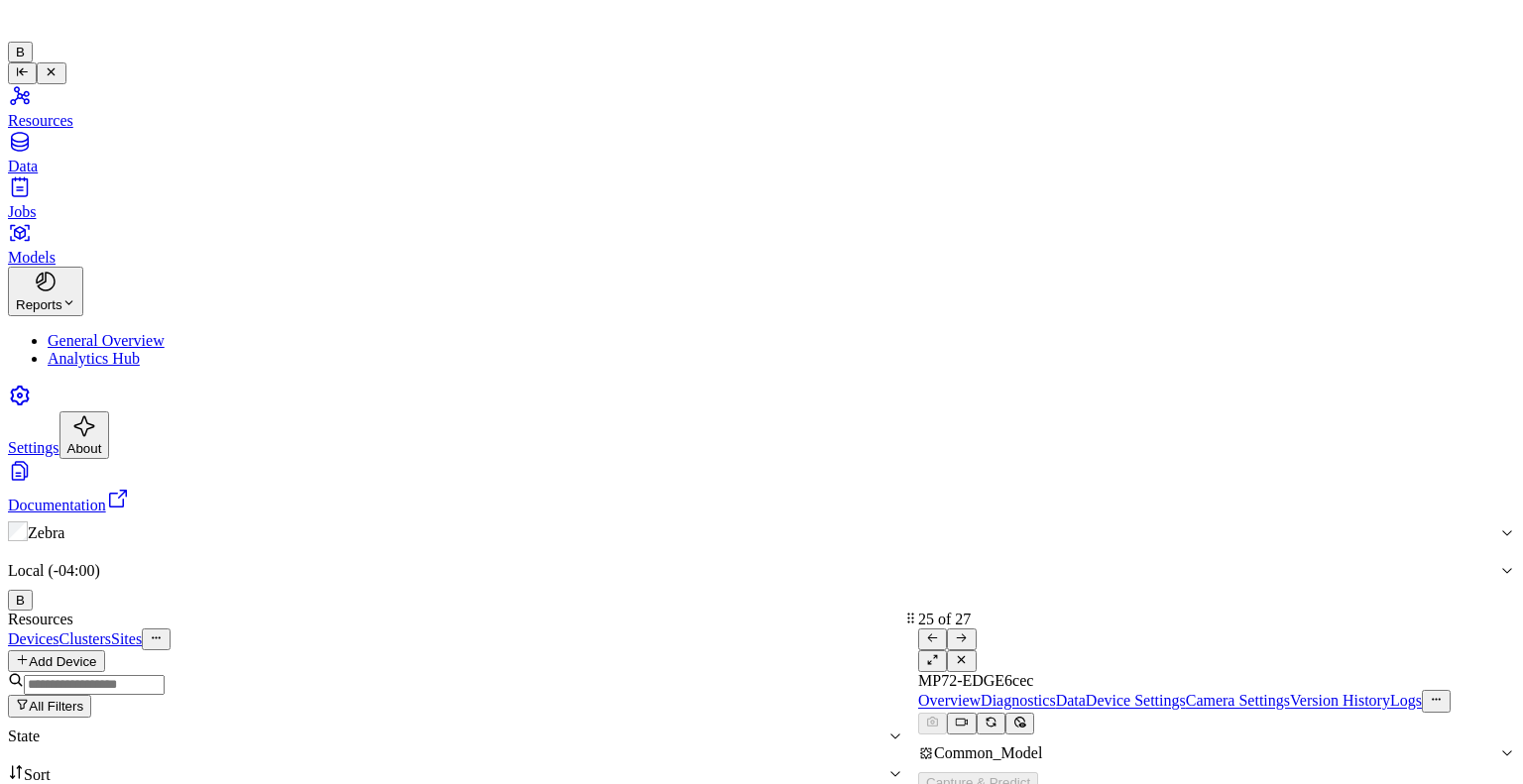 click on "Overview Diagnostics Data Device Settings Camera Settings Version History Logs" at bounding box center (1217, 701) 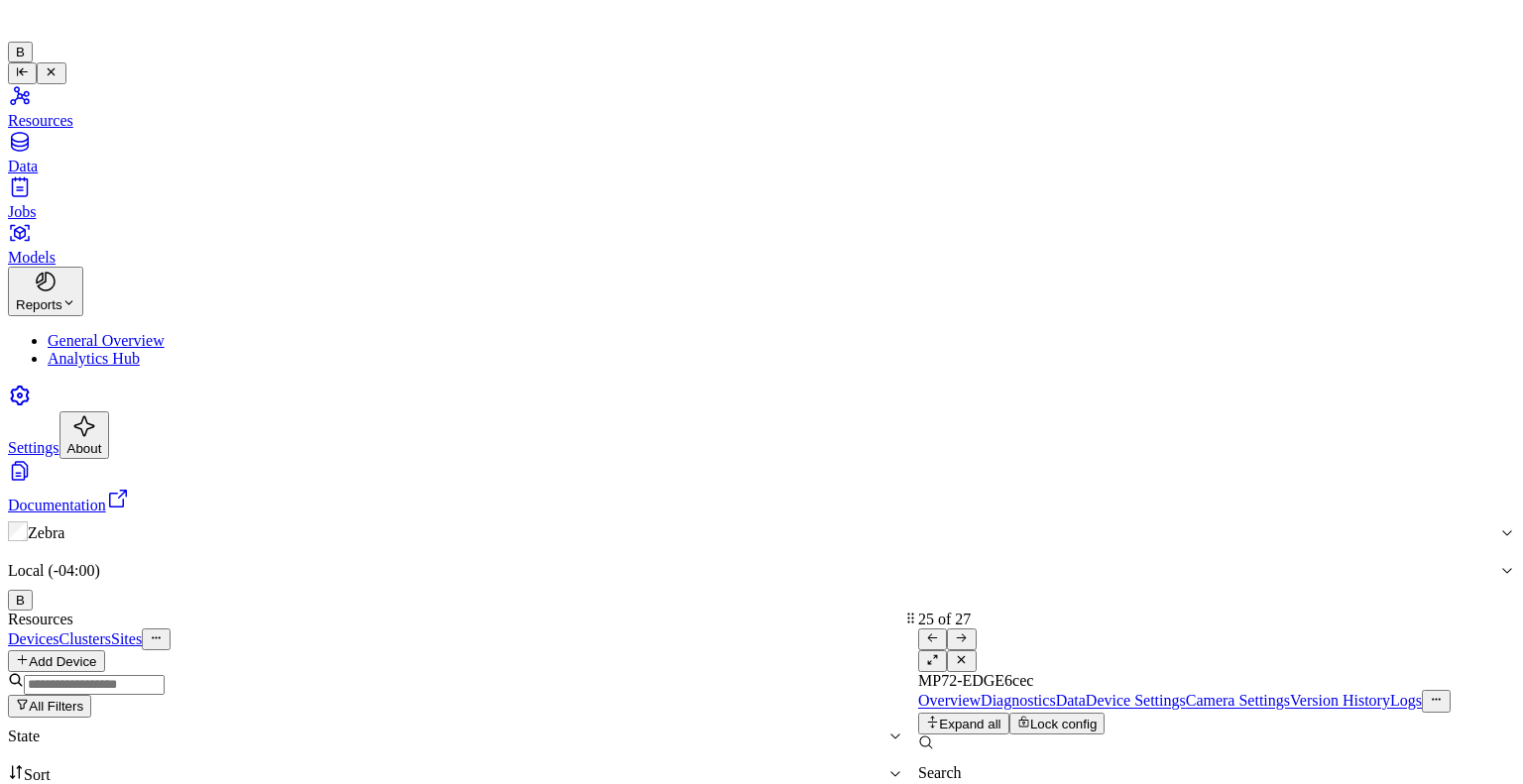 scroll, scrollTop: 537, scrollLeft: 0, axis: vertical 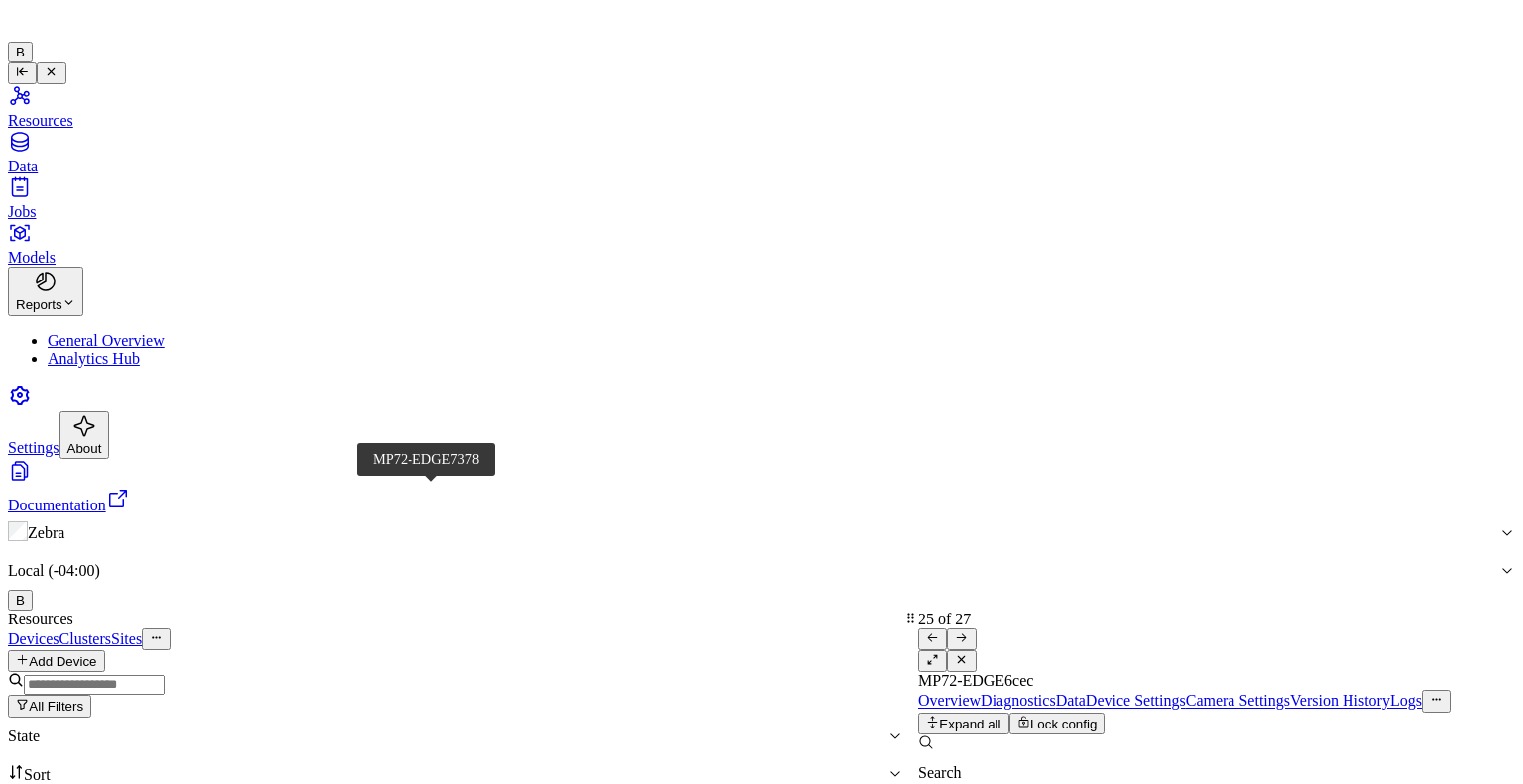 click on "MP72-EDGE7378" at bounding box center (39, 1100) 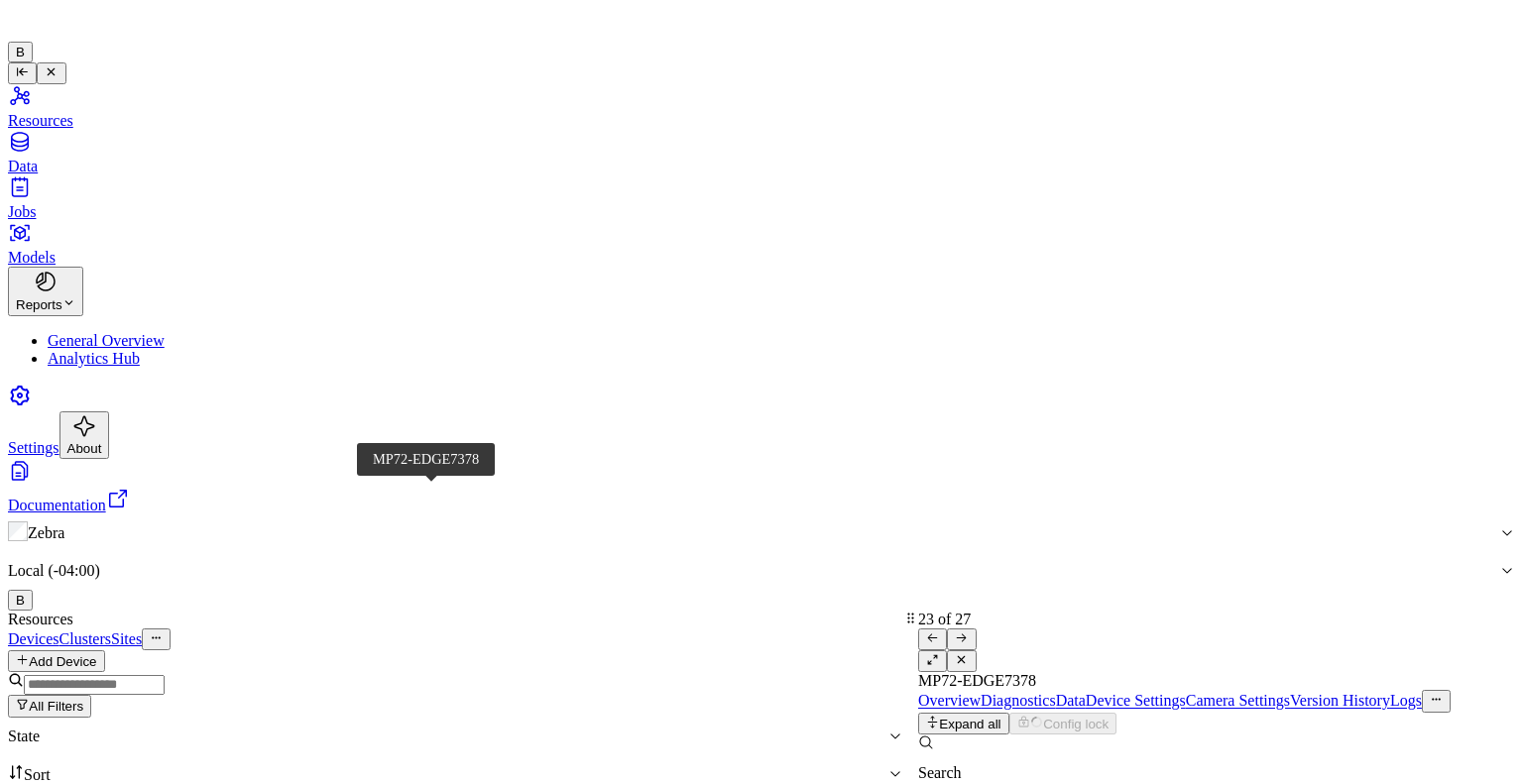 scroll, scrollTop: 0, scrollLeft: 0, axis: both 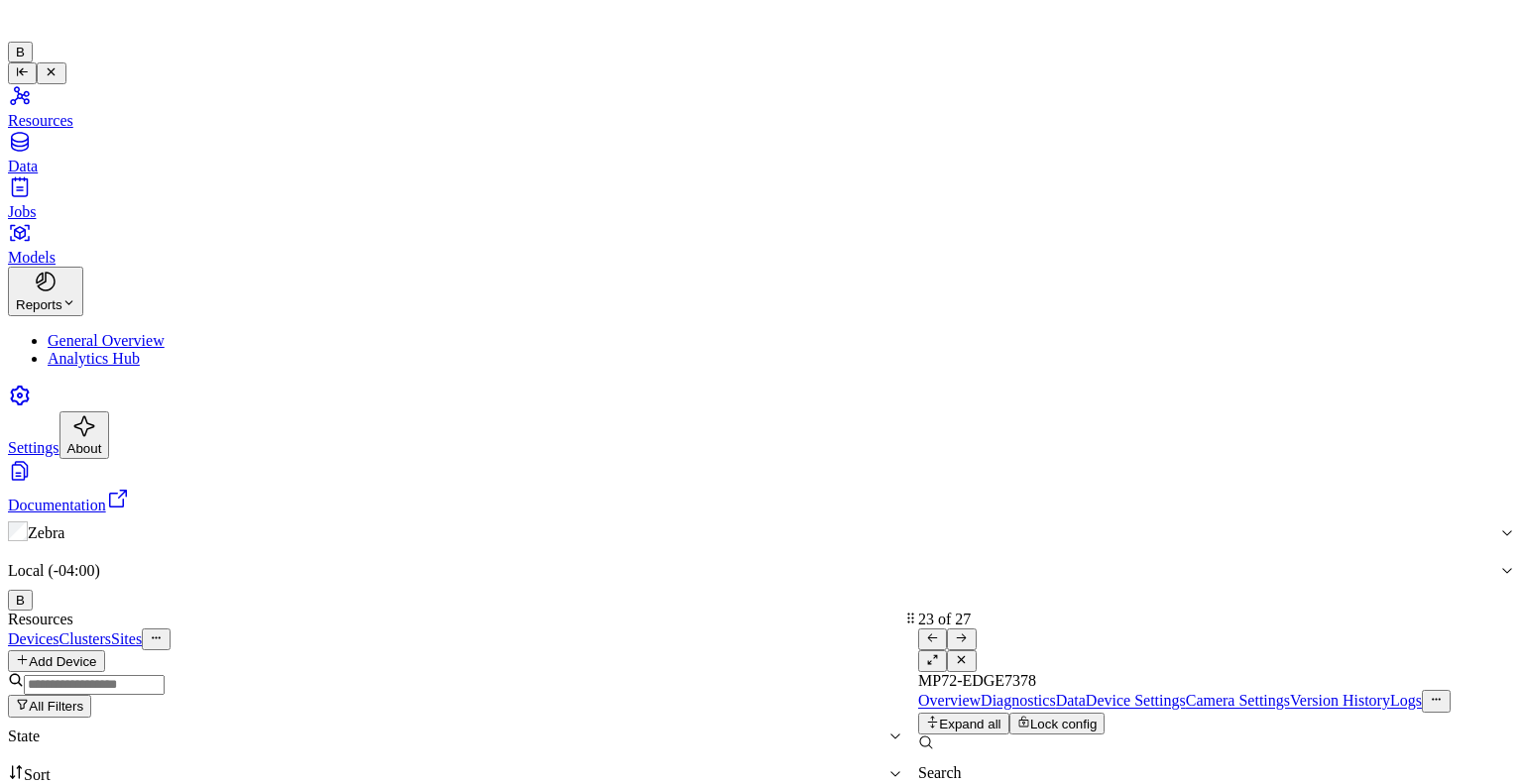 click on "Device Settings" at bounding box center (1135, 701) 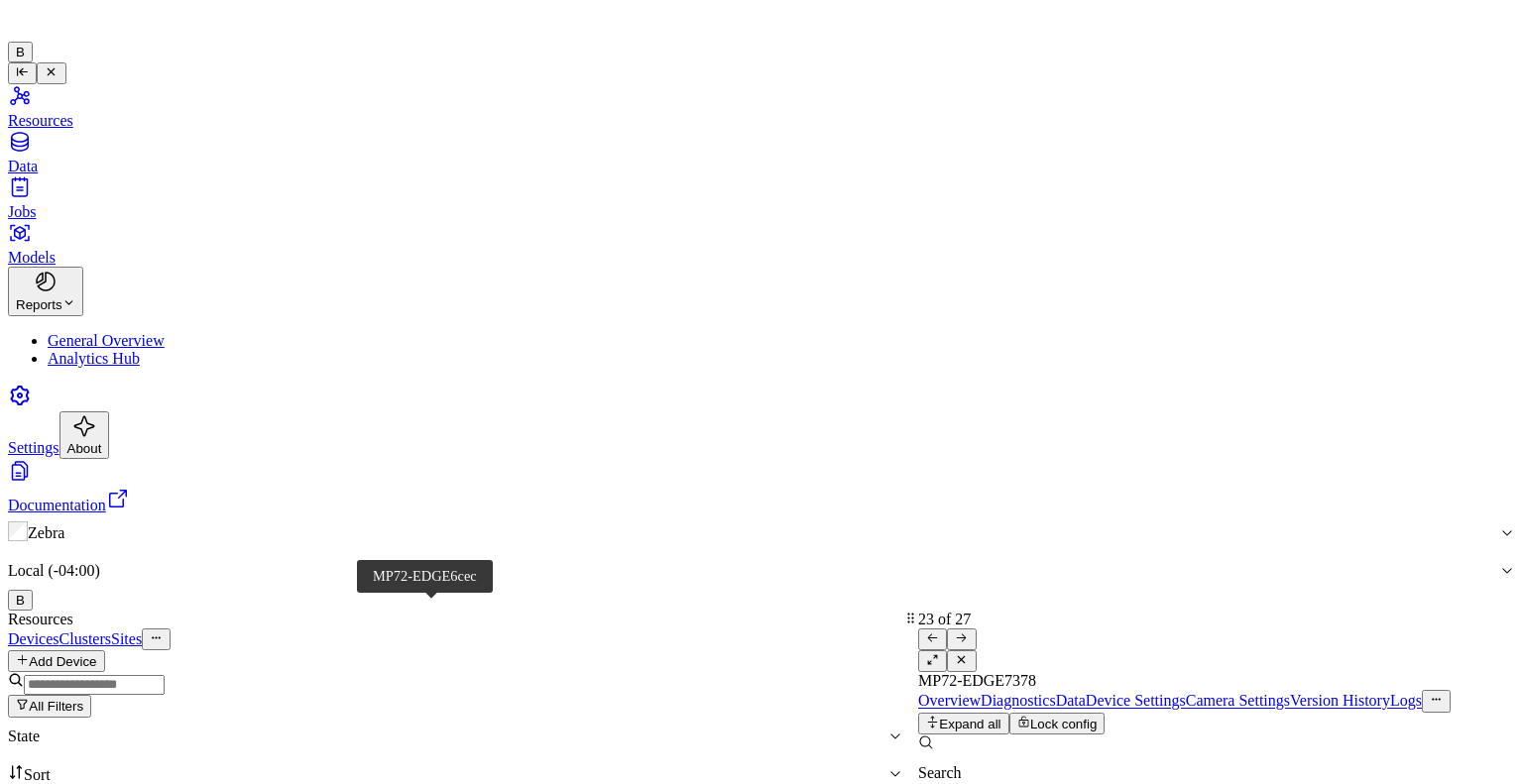 click on "MP72-EDGE6cec" at bounding box center (39, 1100) 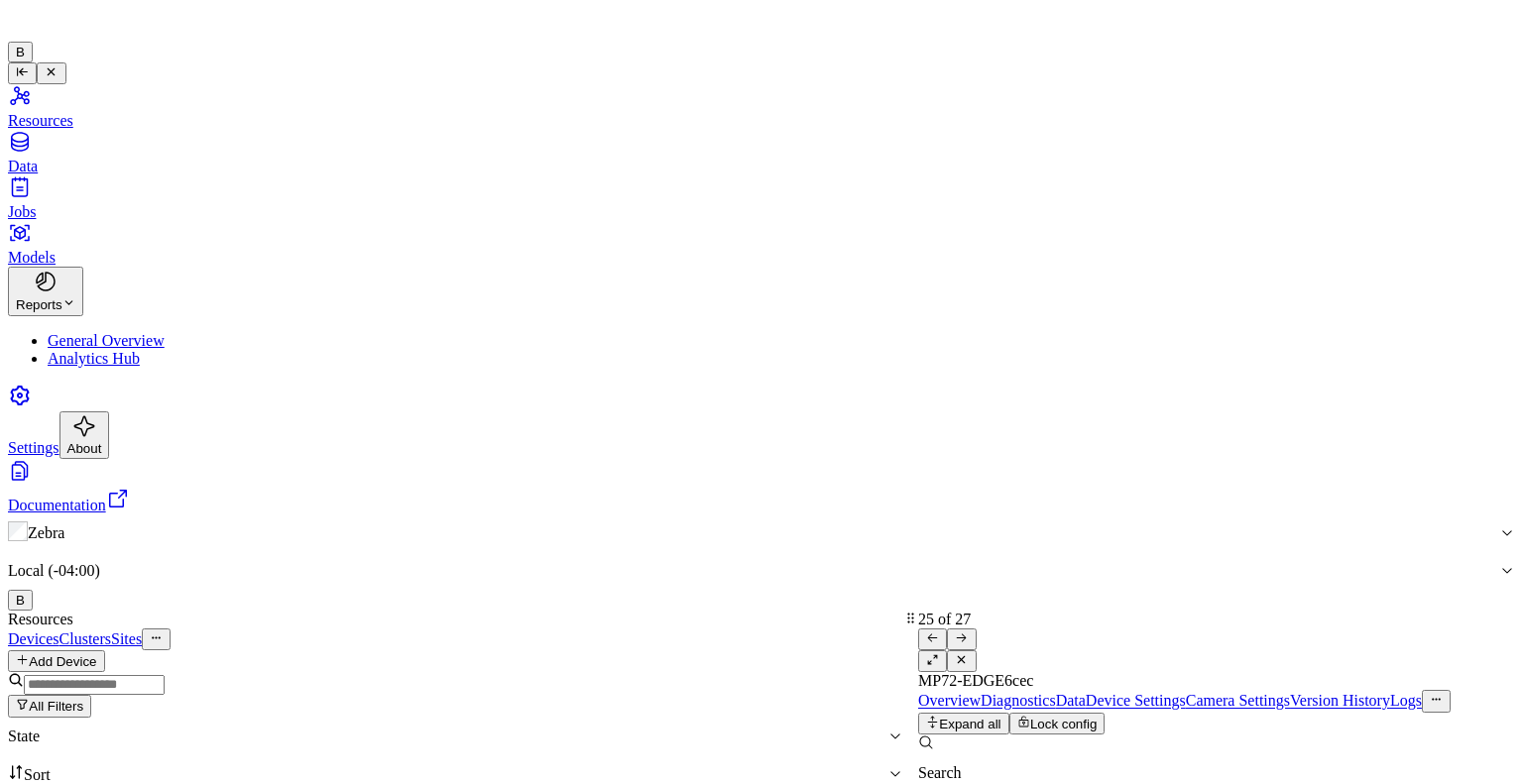 click on "Data" at bounding box center [1071, 701] 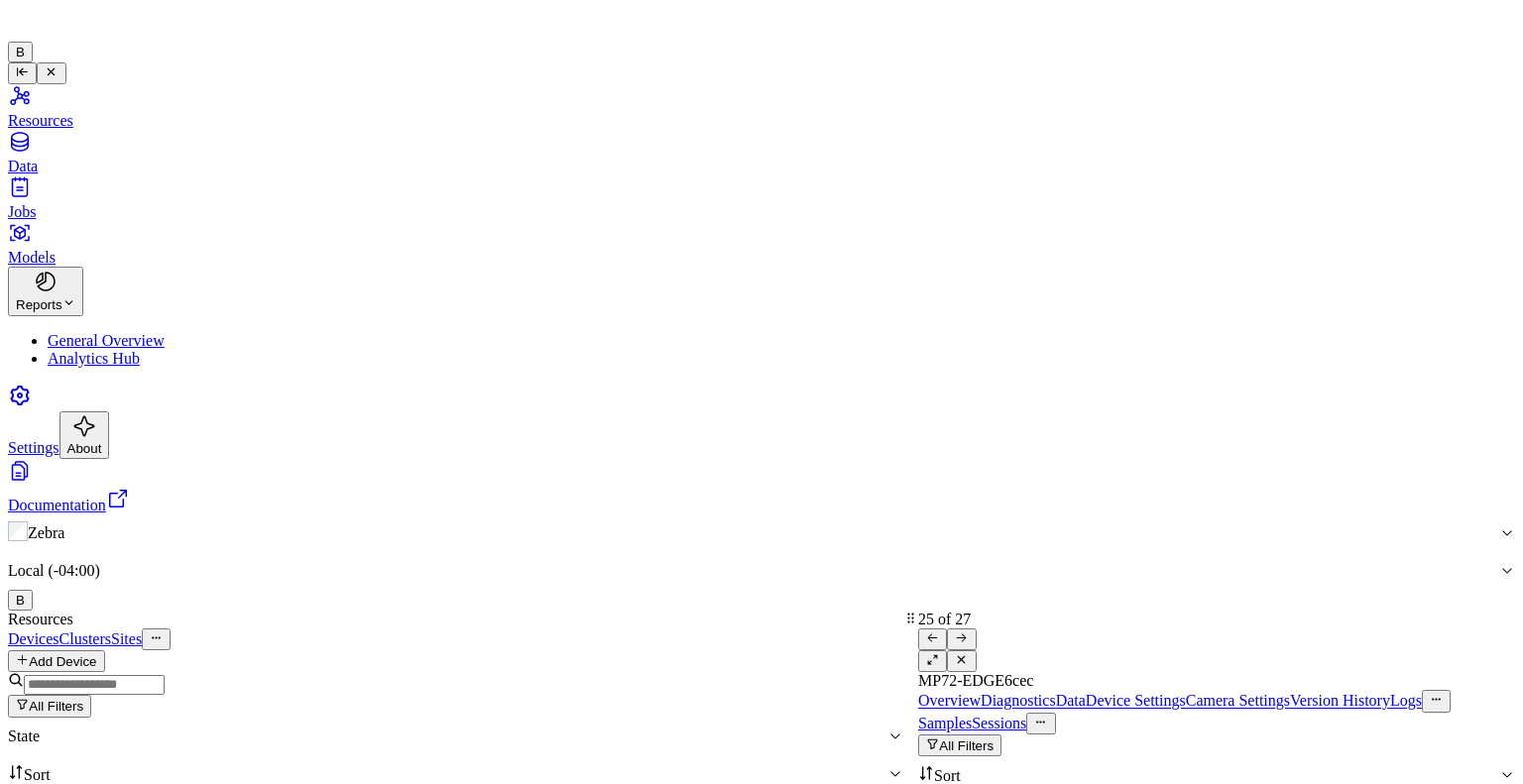 click on "ready" at bounding box center [245, 2499] 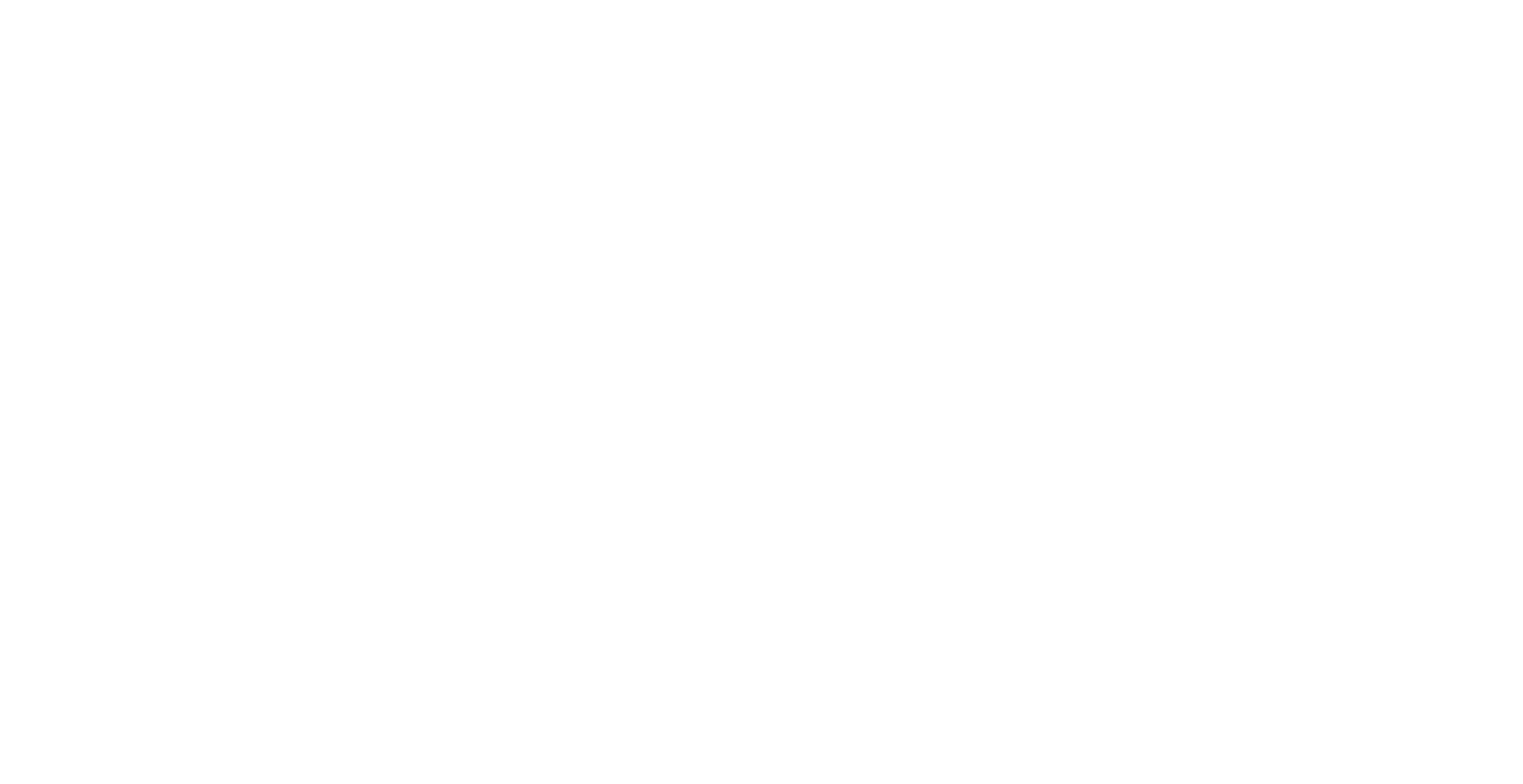 scroll, scrollTop: 0, scrollLeft: 0, axis: both 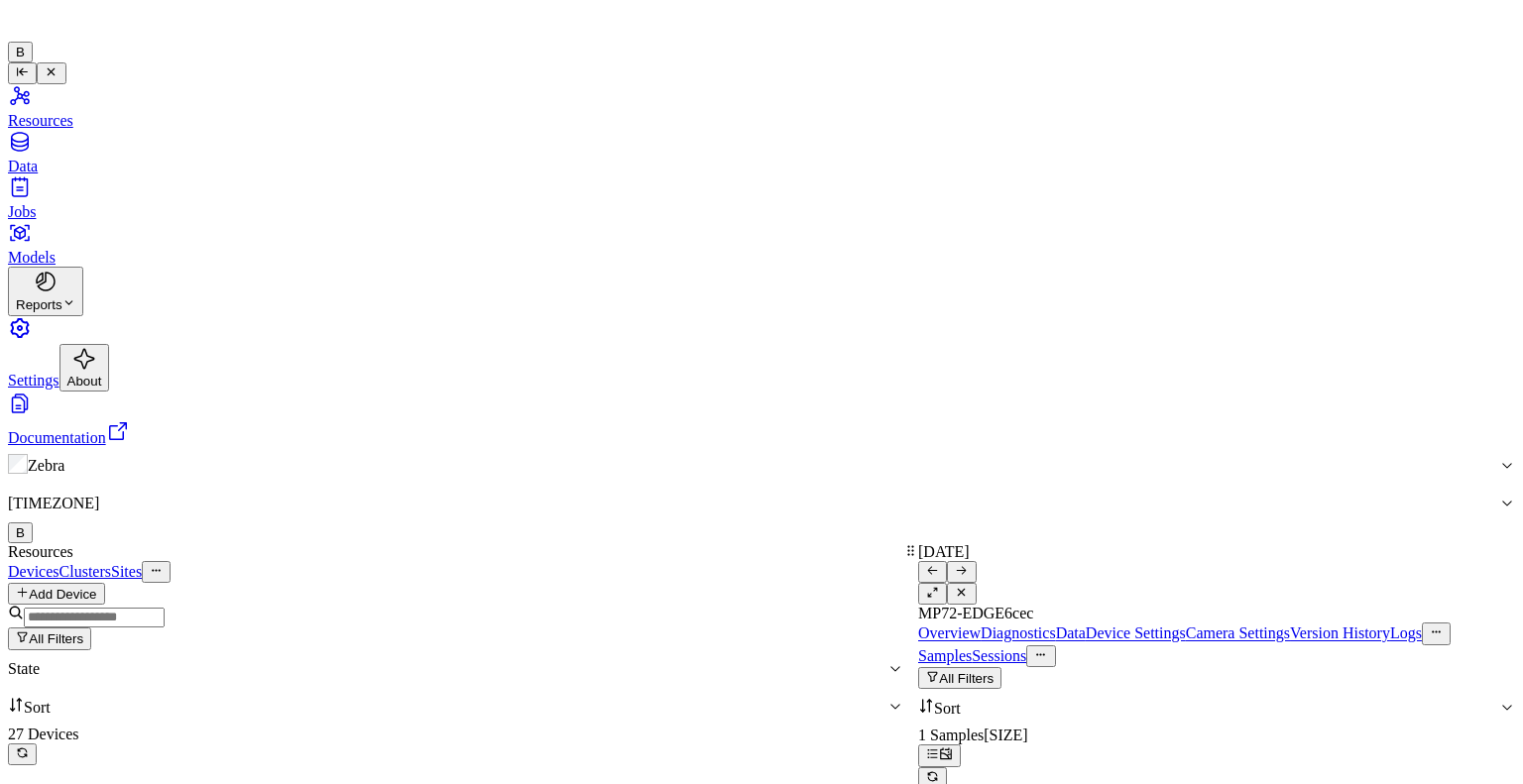 click at bounding box center [959, 1019] 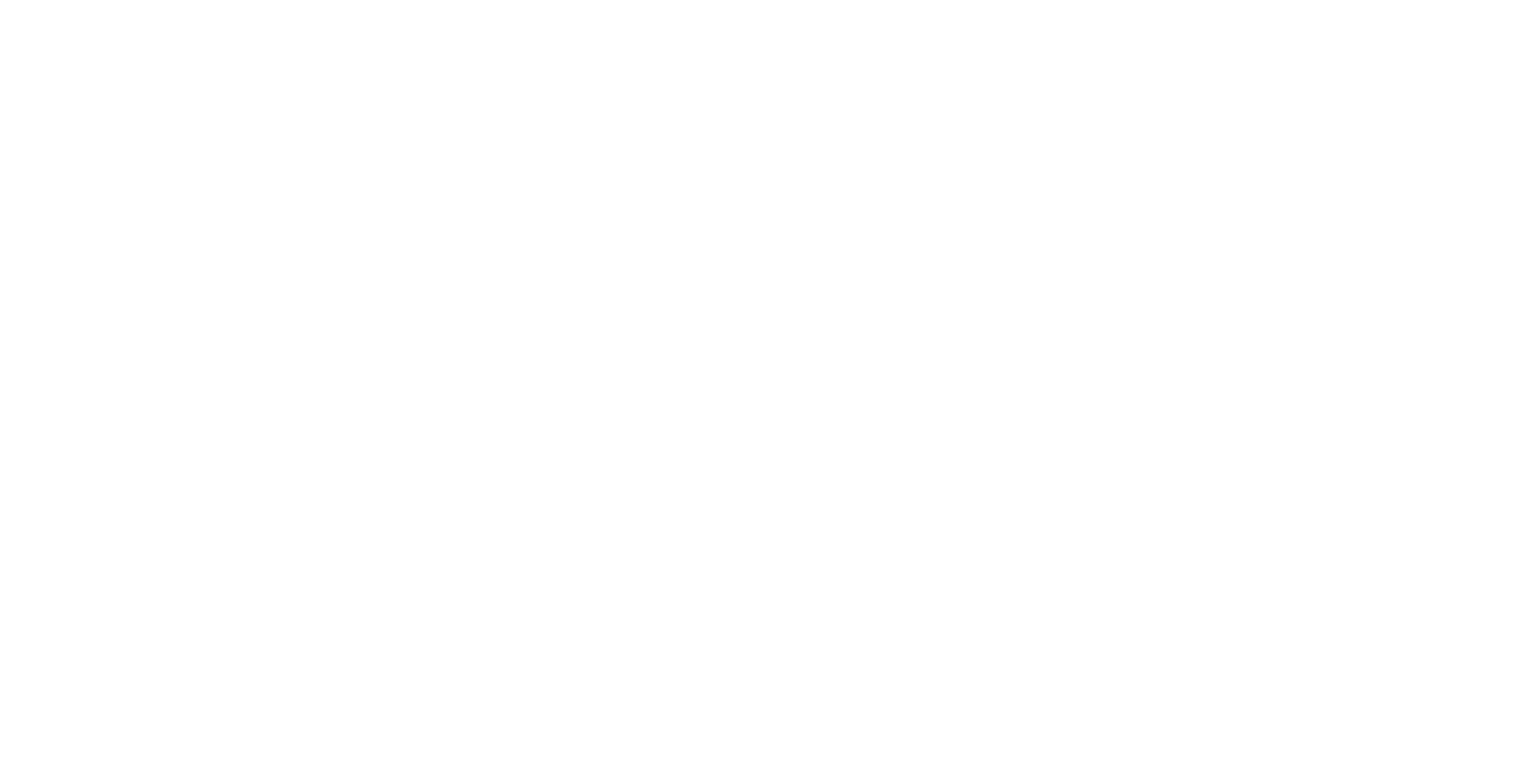 scroll, scrollTop: 0, scrollLeft: 0, axis: both 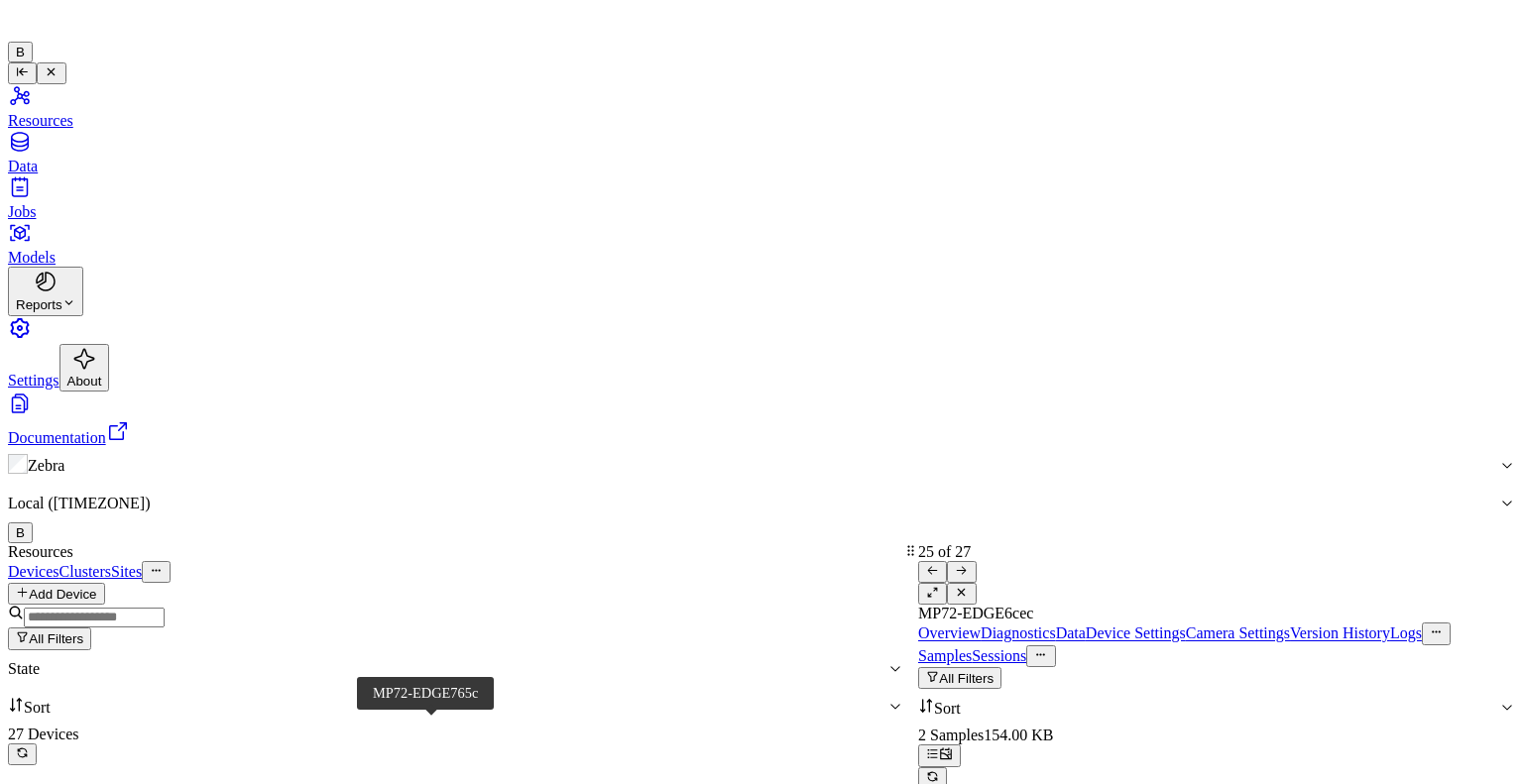 click on "MP72-EDGE765c" at bounding box center [39, 1033] 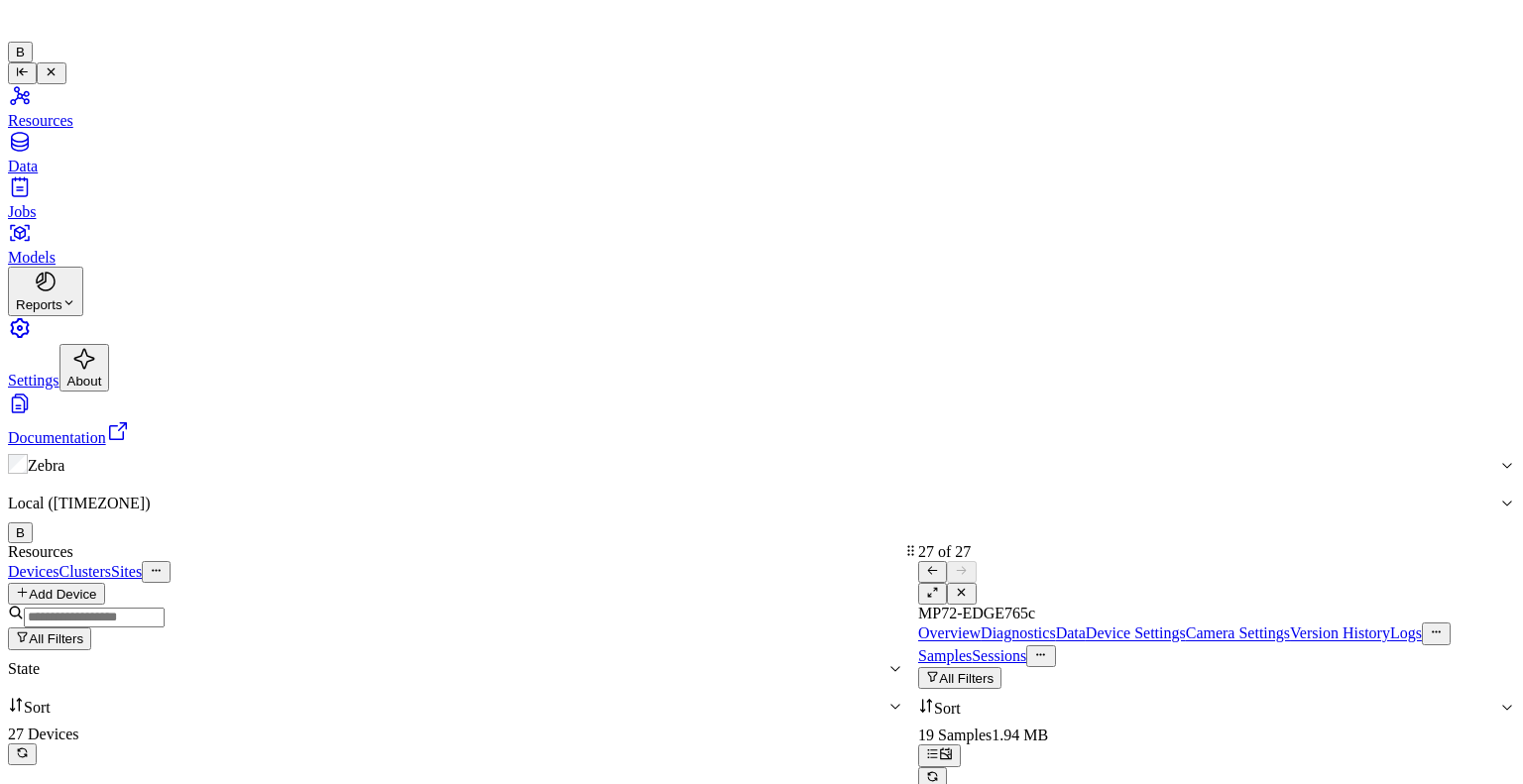 click on "[DATE] [TIME]" at bounding box center [1138, 1055] 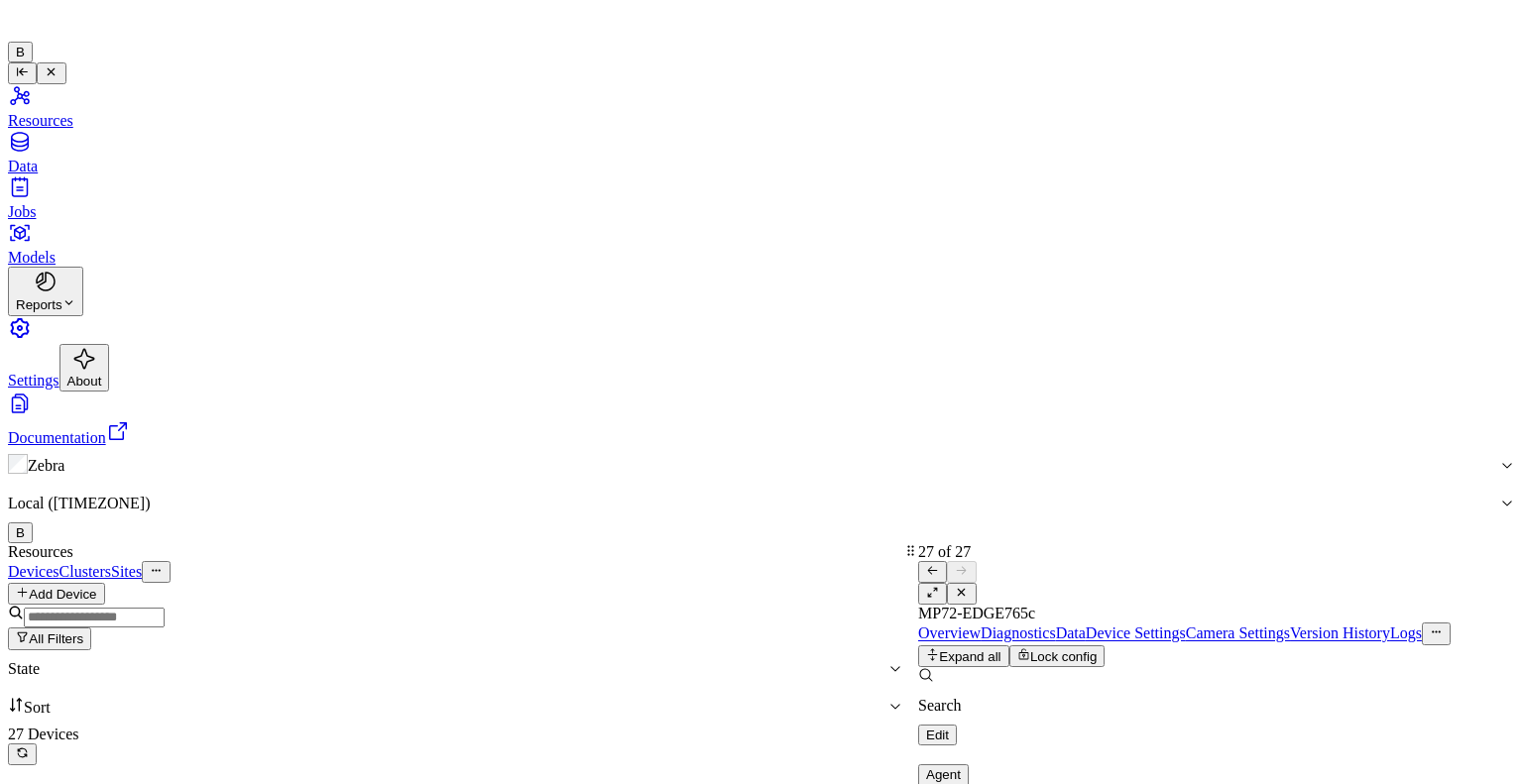 scroll, scrollTop: 537, scrollLeft: 0, axis: vertical 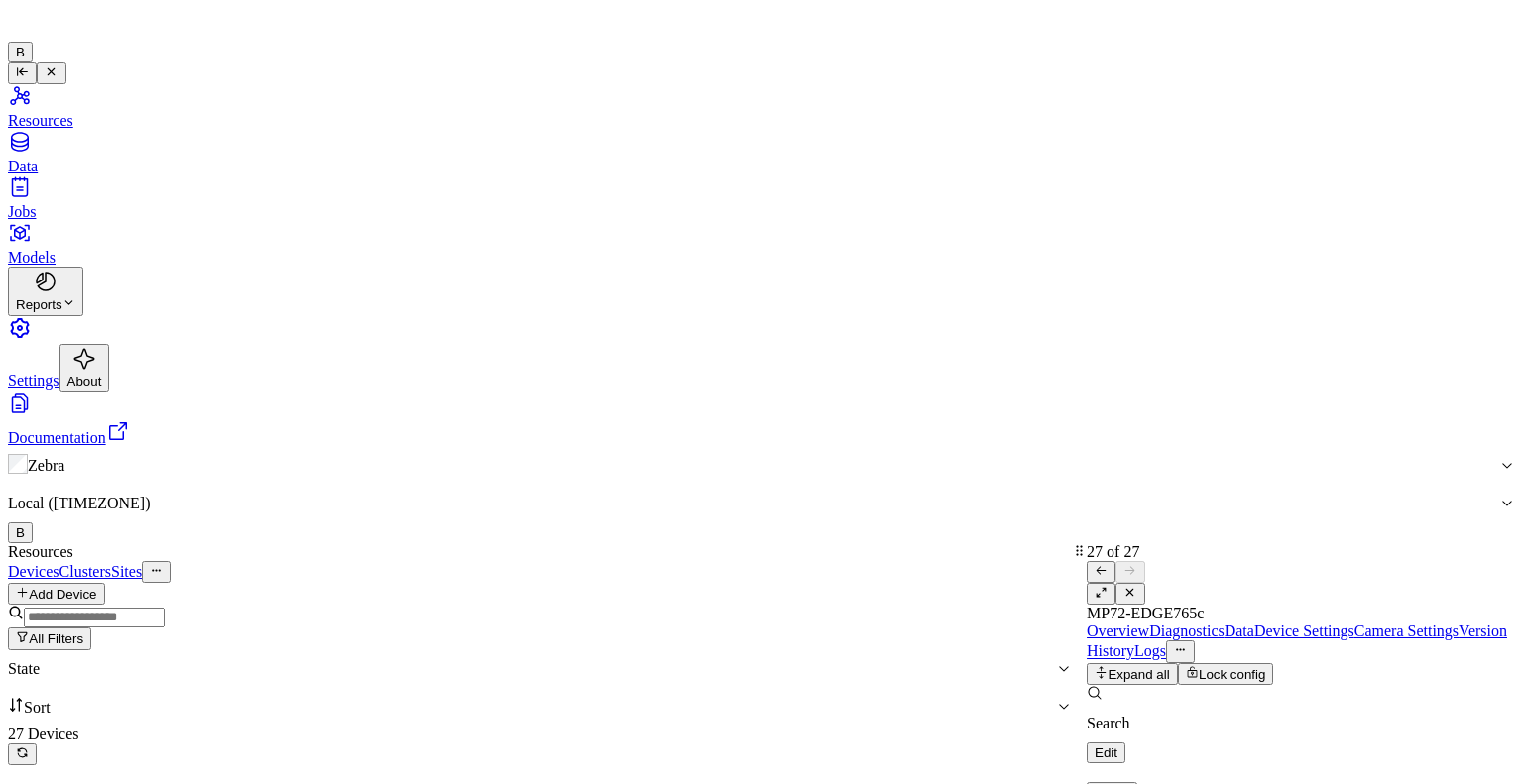 click on "Resources Devices Clusters Sites Add Device All Filters State Sort 27 Devices Rows per page 200 Page 1 of  1 Name State Cluster Site Version Model OS Samples Last Ping IP DESKTOP-S2MKSFO down 1.46.10-alpha.9-zebra_[CITY] yolo8n_384_4cls_uk_l ... RTS BLIR + TS -  -Be ... windows 3291 [DATE] [TIME] [IP] HM-Corridor-P2 down Zebra 2.21.0 Zebra Deutsche Telek ... windows 0 [DATE] [TIME] [IP] edgibox-zebra ready Zebra 2.25.1 Common_Model linux 426 [DATE] [TIME] [IP] DESKTOP-BI8D2E0 down 1.46.10-alpha.9-zebra_[CITY] zebra_model_ultra_de ... Zebra SA Demo 2 windows 2058 [DATE] [TIME] [IP] alexubuntu down 1412 [DATE] [TIME] [IP] 172.20.10.7 devsbcev0 down 2.23.3 Common_Model linux 0 [DATE] [TIME] [IP] MP72-EDGE7762 down Zebra Holtsville Experience Center 2.25.0 Common_Model linux 0 [DATE] [TIME] [IP] edgify-lab-il ready Edgify IL HQ 2.25.1 Test-Model yolo8n_ov_384_uk_lab ... linux 140 [DATE] [TIME] [IP] down 0" at bounding box center [762, 1537] 